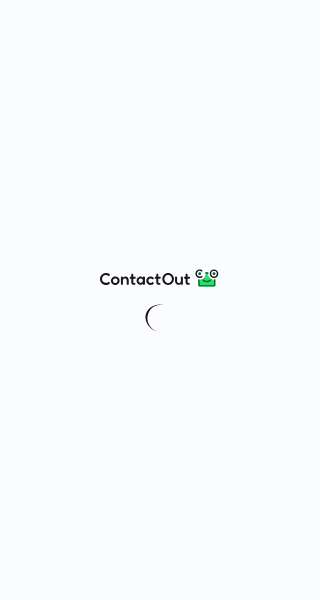 scroll, scrollTop: 0, scrollLeft: 0, axis: both 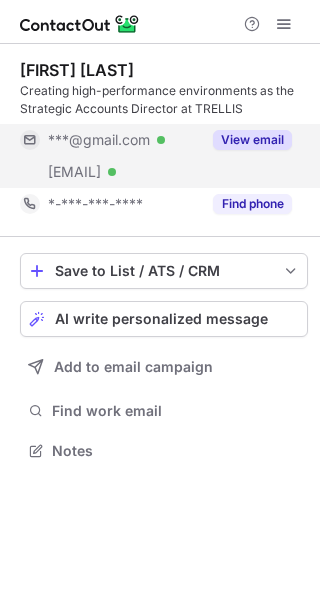 click on "View email" at bounding box center (252, 140) 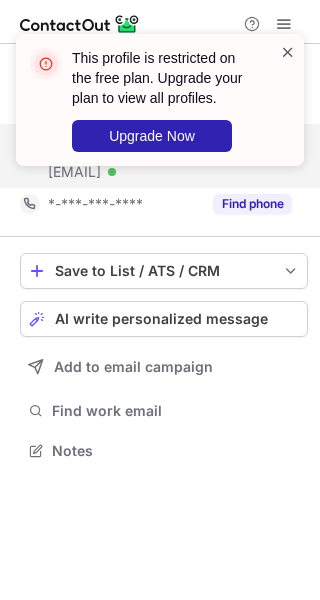 click at bounding box center (288, 52) 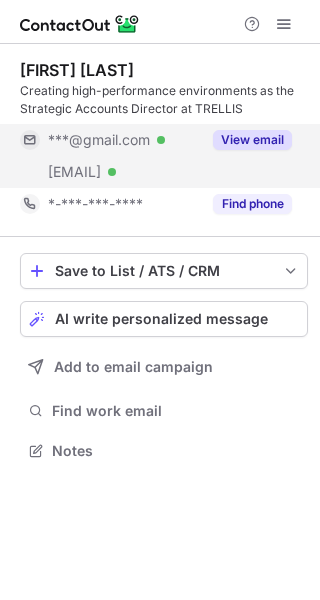 click on "View email" at bounding box center (252, 140) 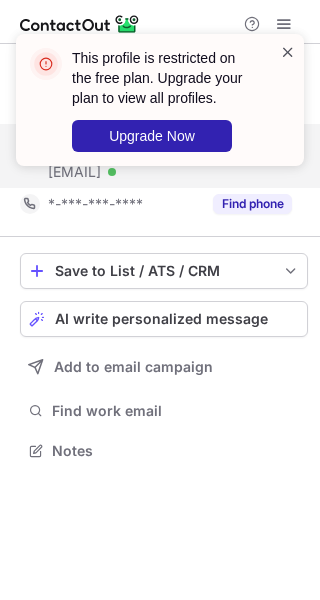 click at bounding box center [288, 52] 